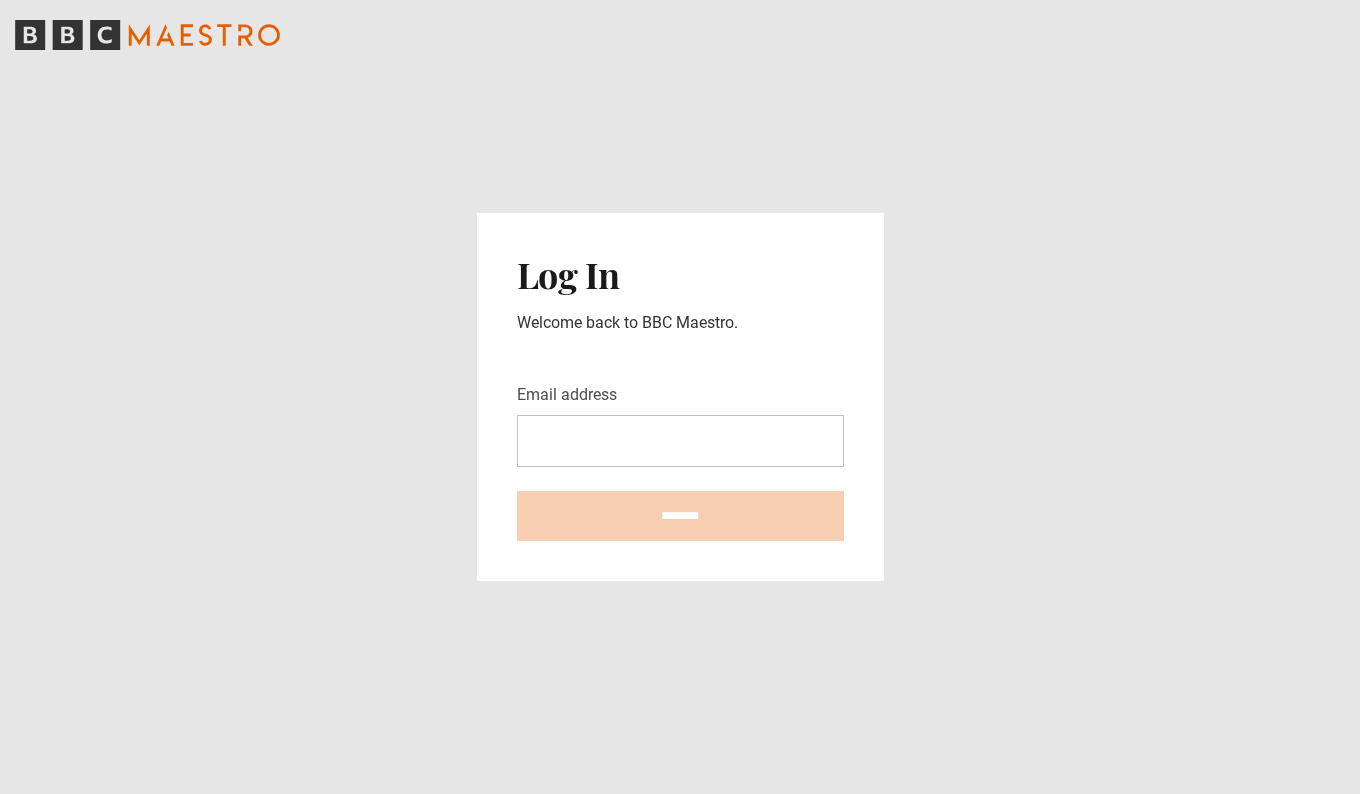 scroll, scrollTop: 0, scrollLeft: 0, axis: both 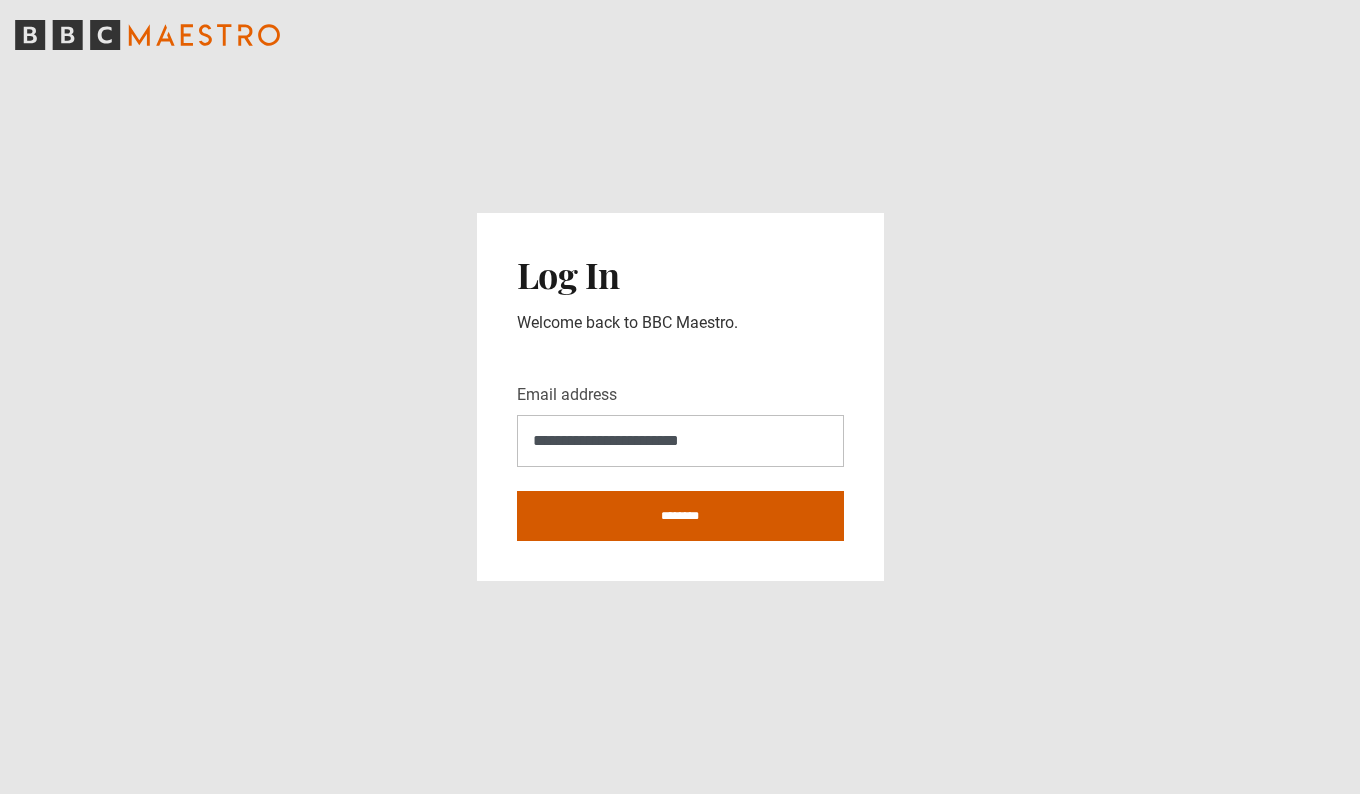 click on "********" at bounding box center (680, 516) 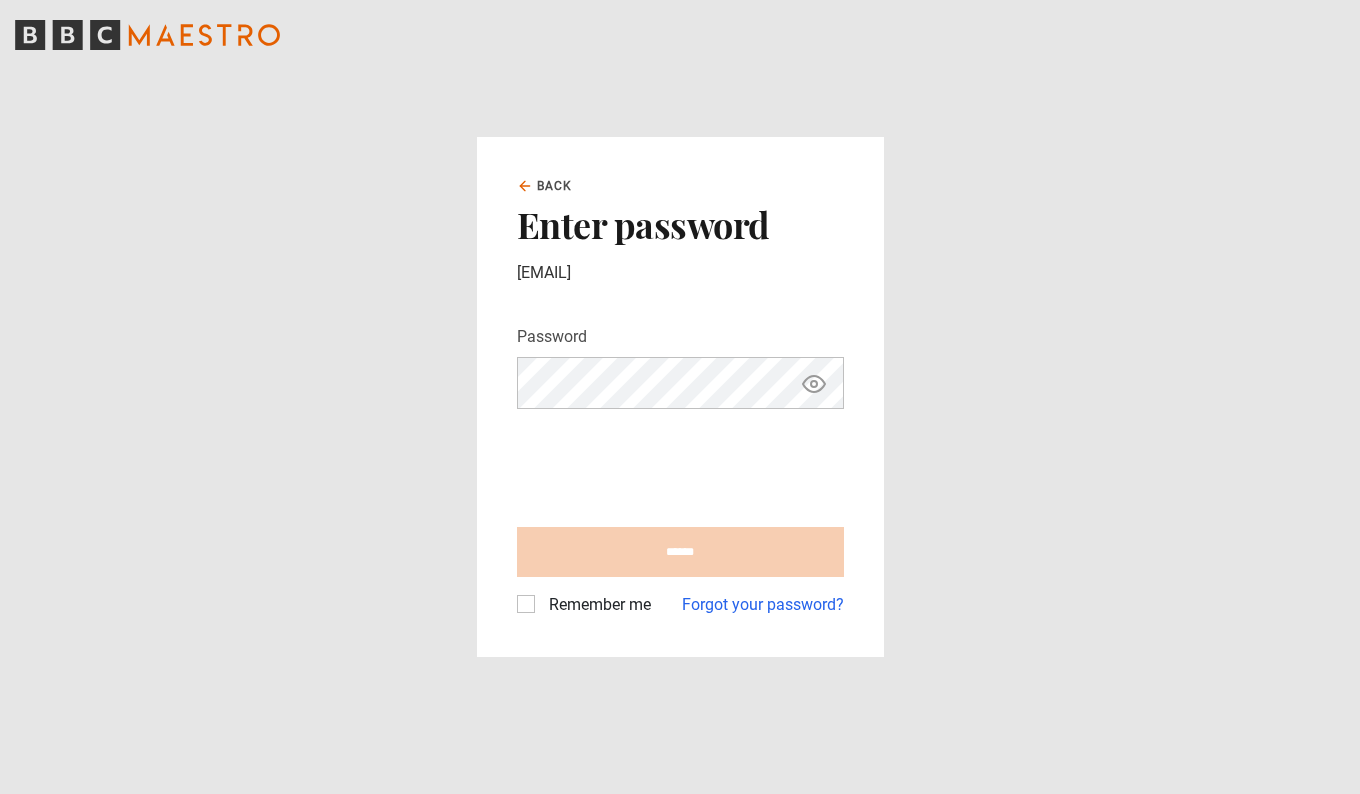 scroll, scrollTop: 0, scrollLeft: 0, axis: both 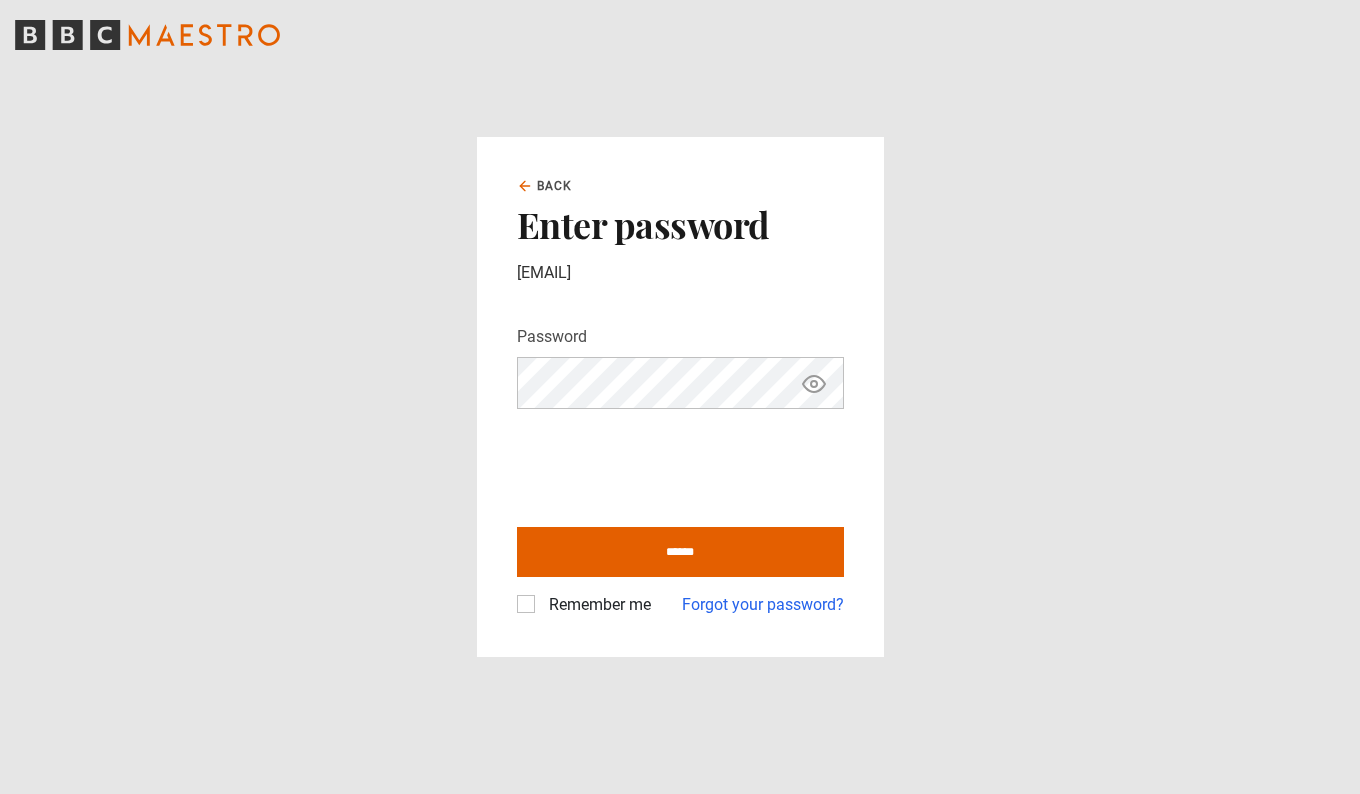 click 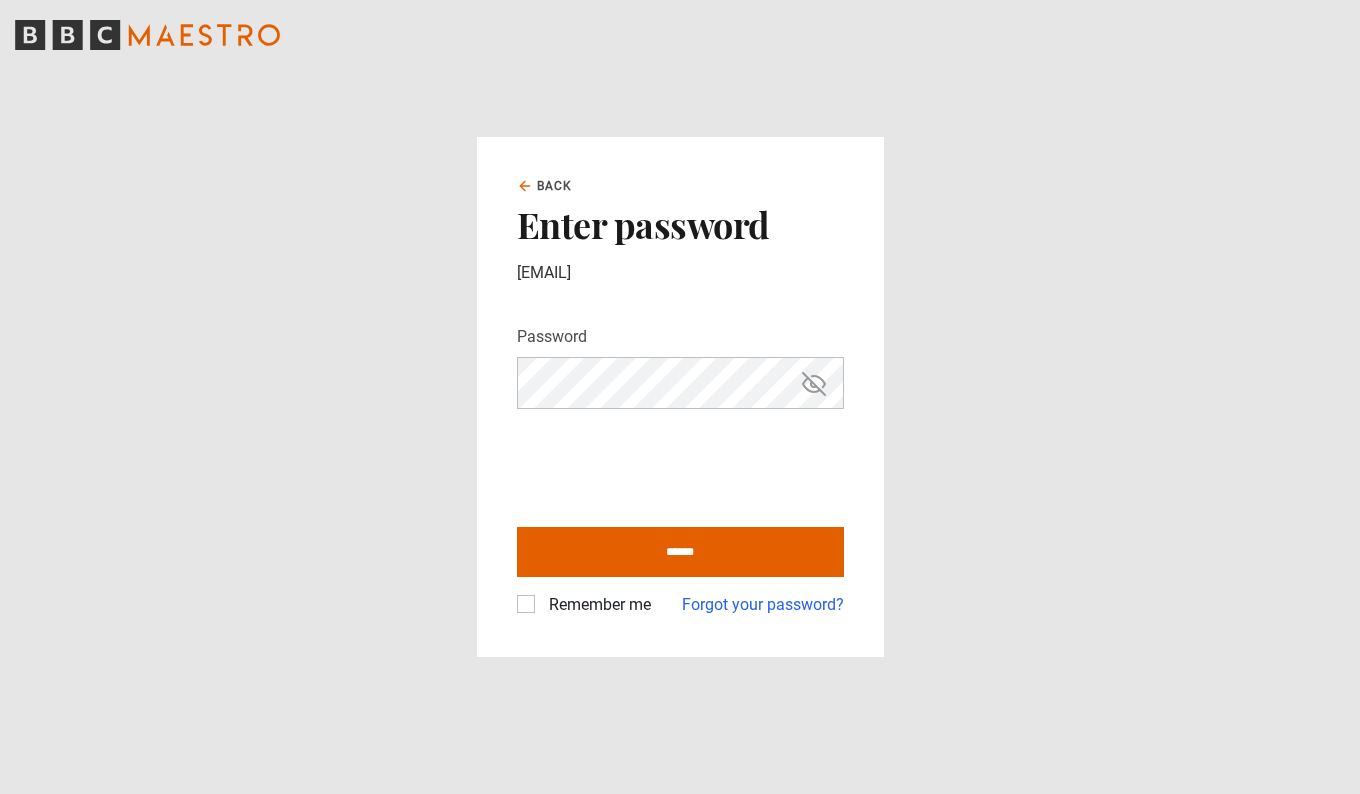 click 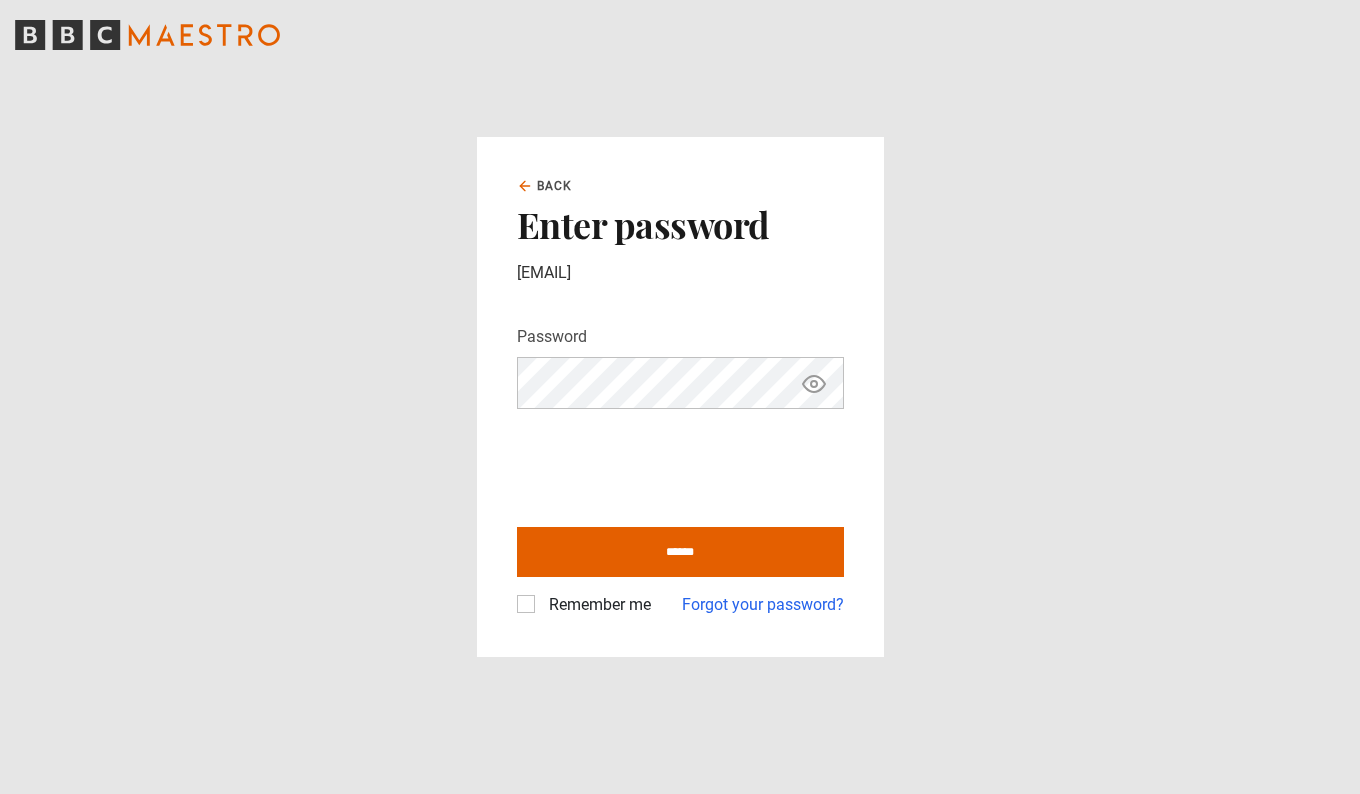 click 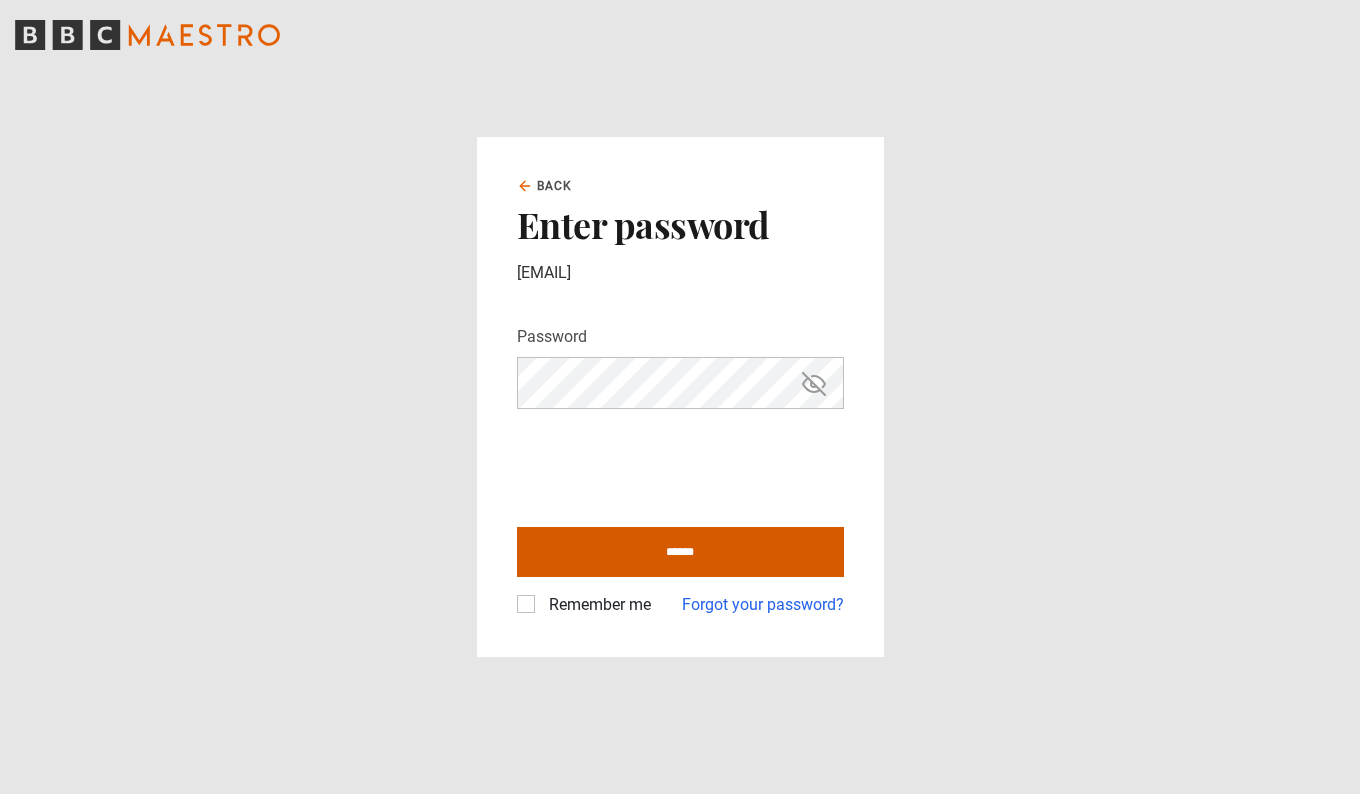 click on "******" at bounding box center (680, 552) 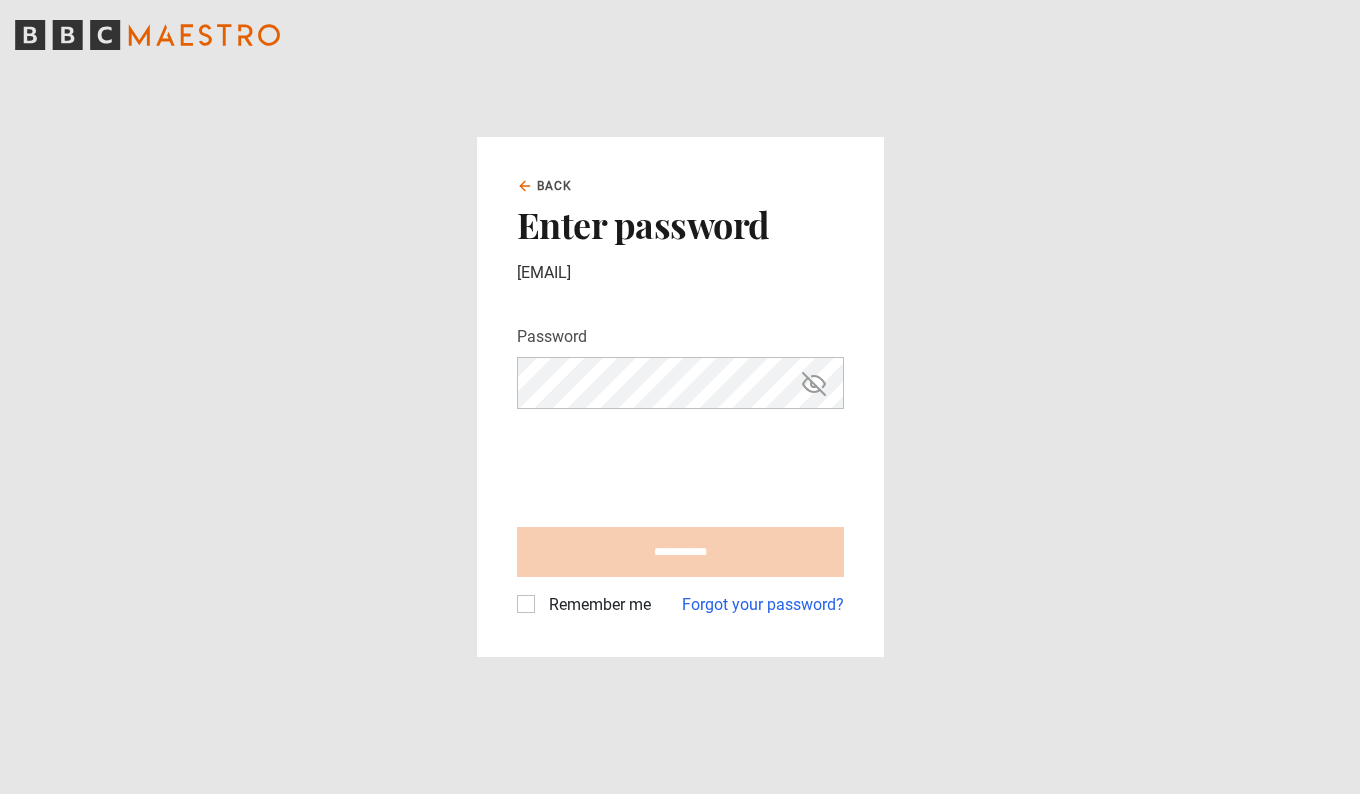 type on "**********" 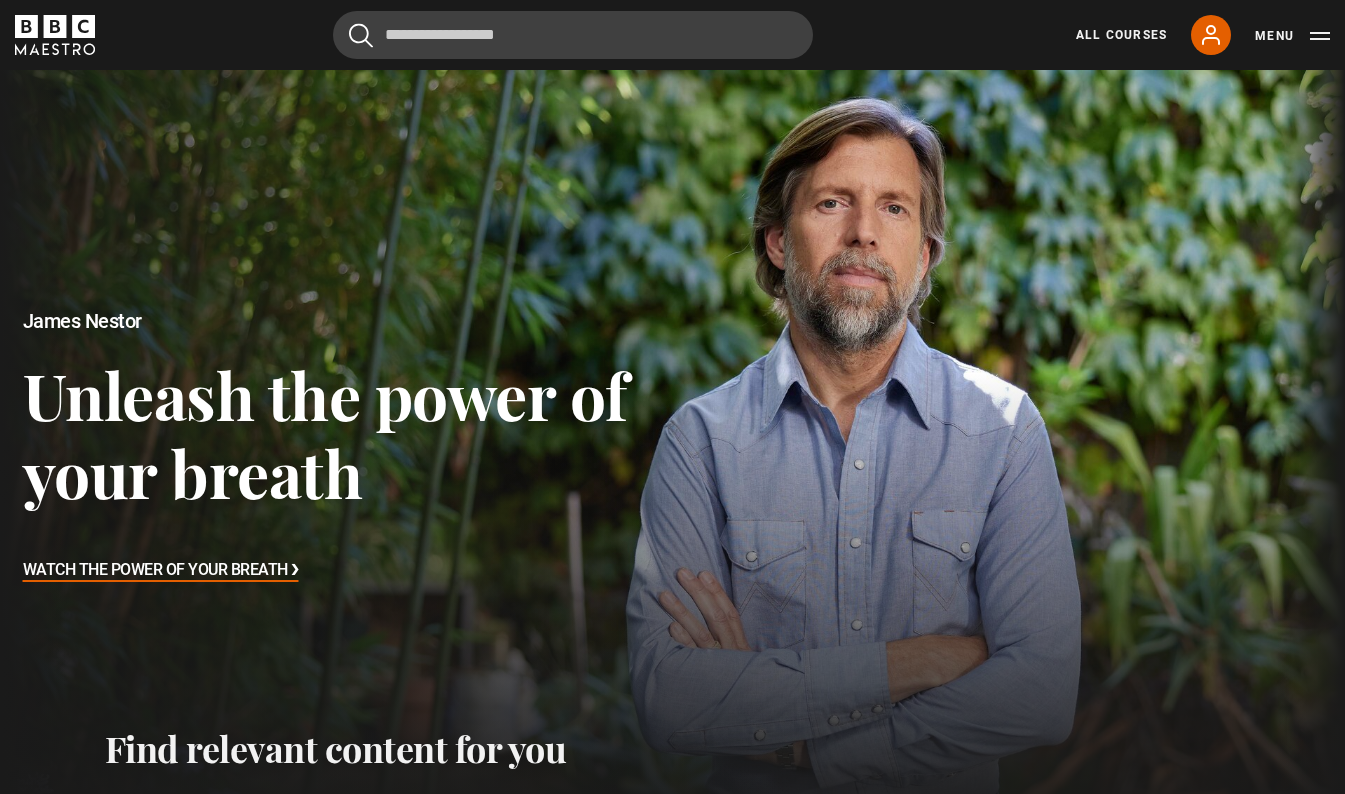 scroll, scrollTop: 659, scrollLeft: 0, axis: vertical 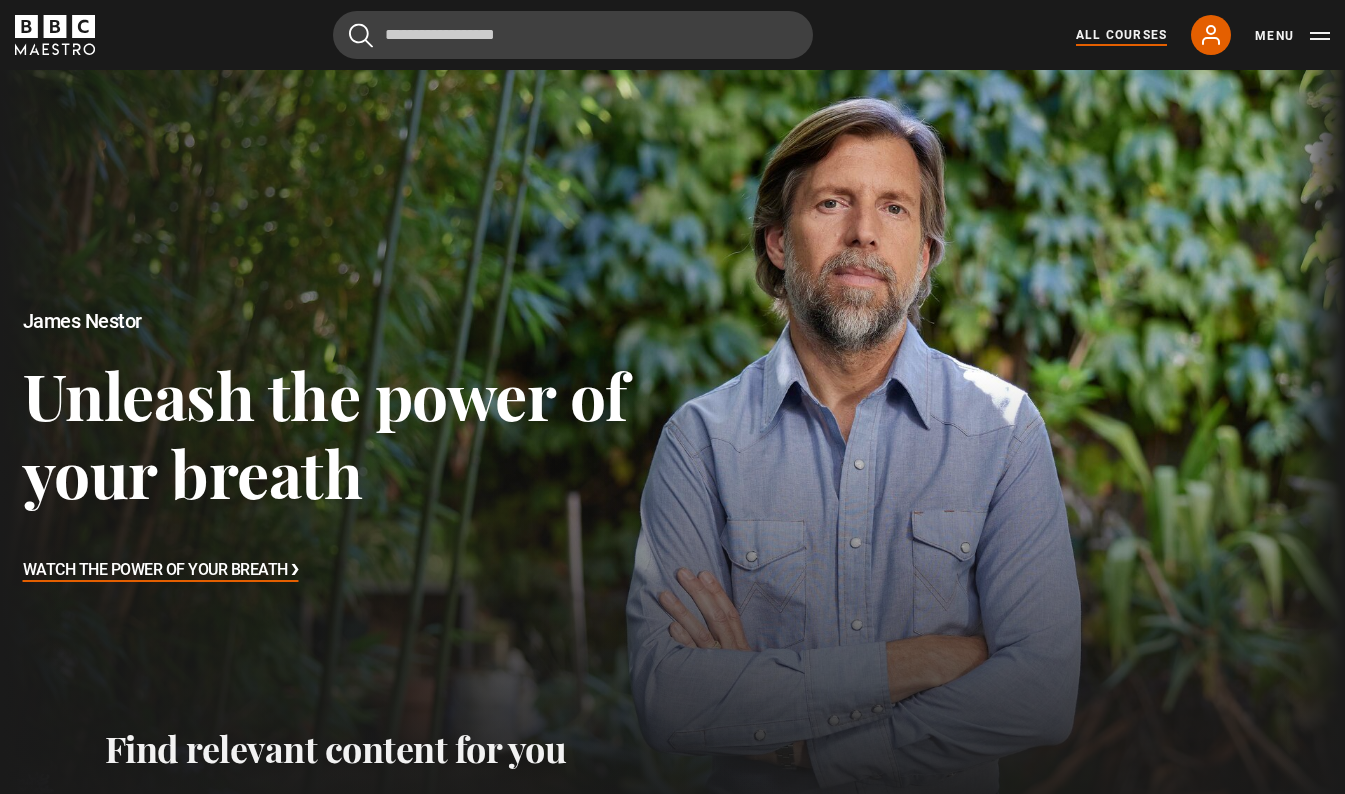 click on "All Courses" at bounding box center (1121, 35) 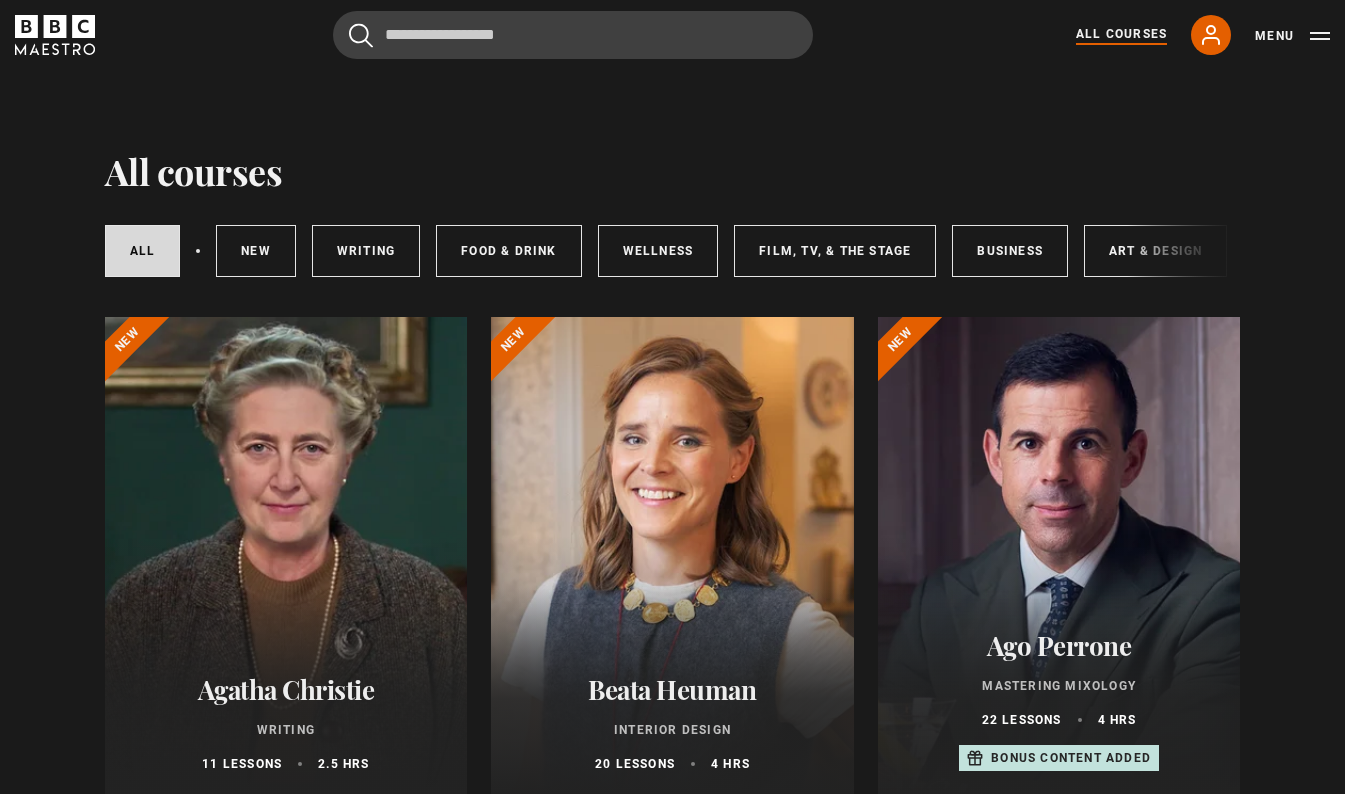 scroll, scrollTop: 0, scrollLeft: 0, axis: both 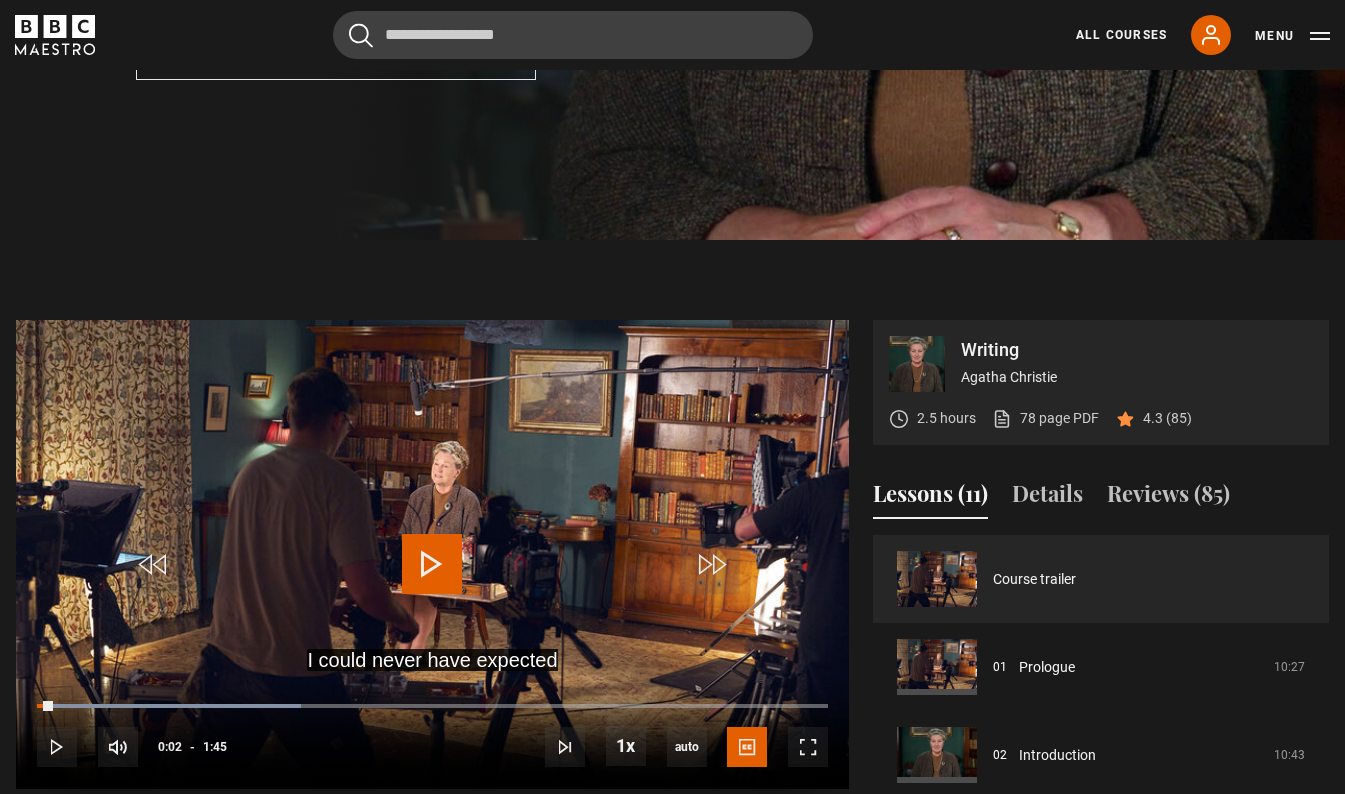 click at bounding box center (432, 564) 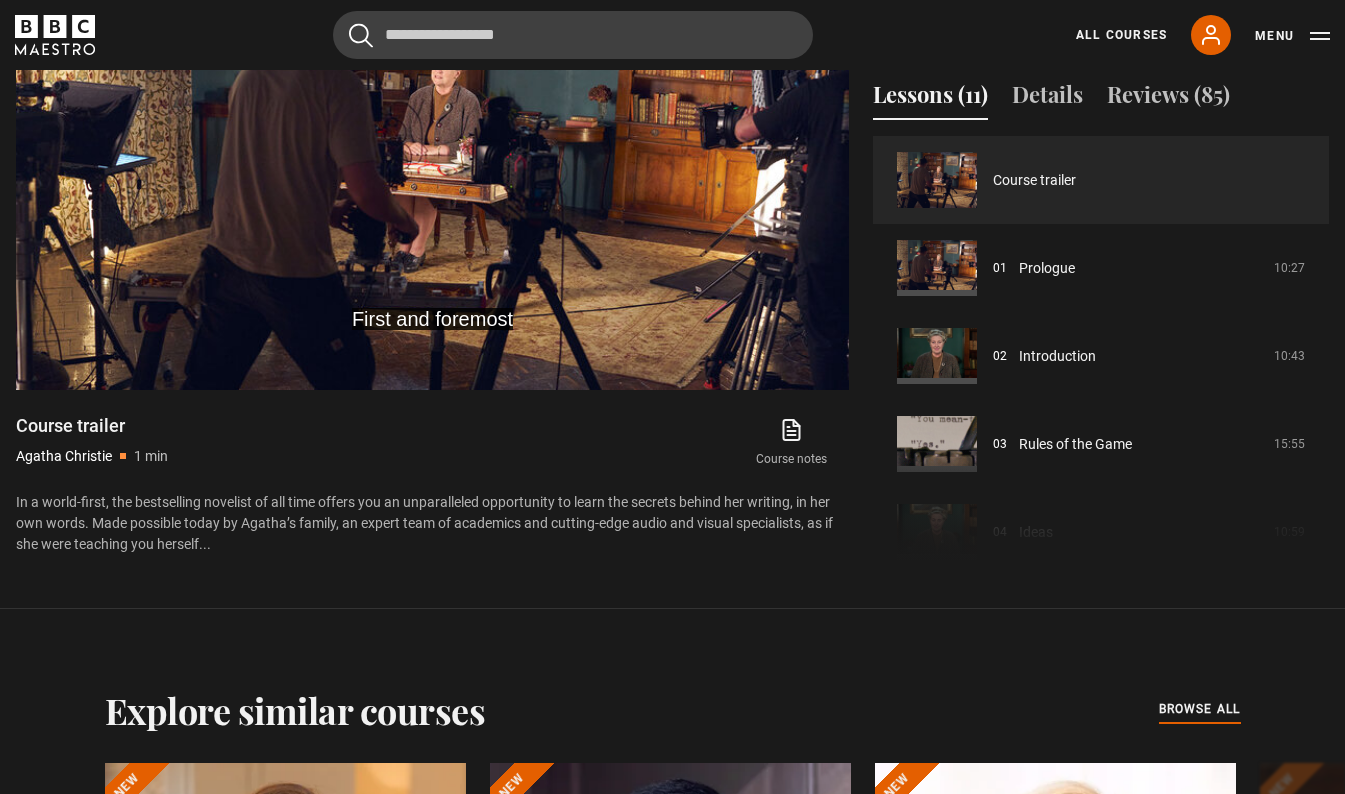 scroll, scrollTop: 1143, scrollLeft: 0, axis: vertical 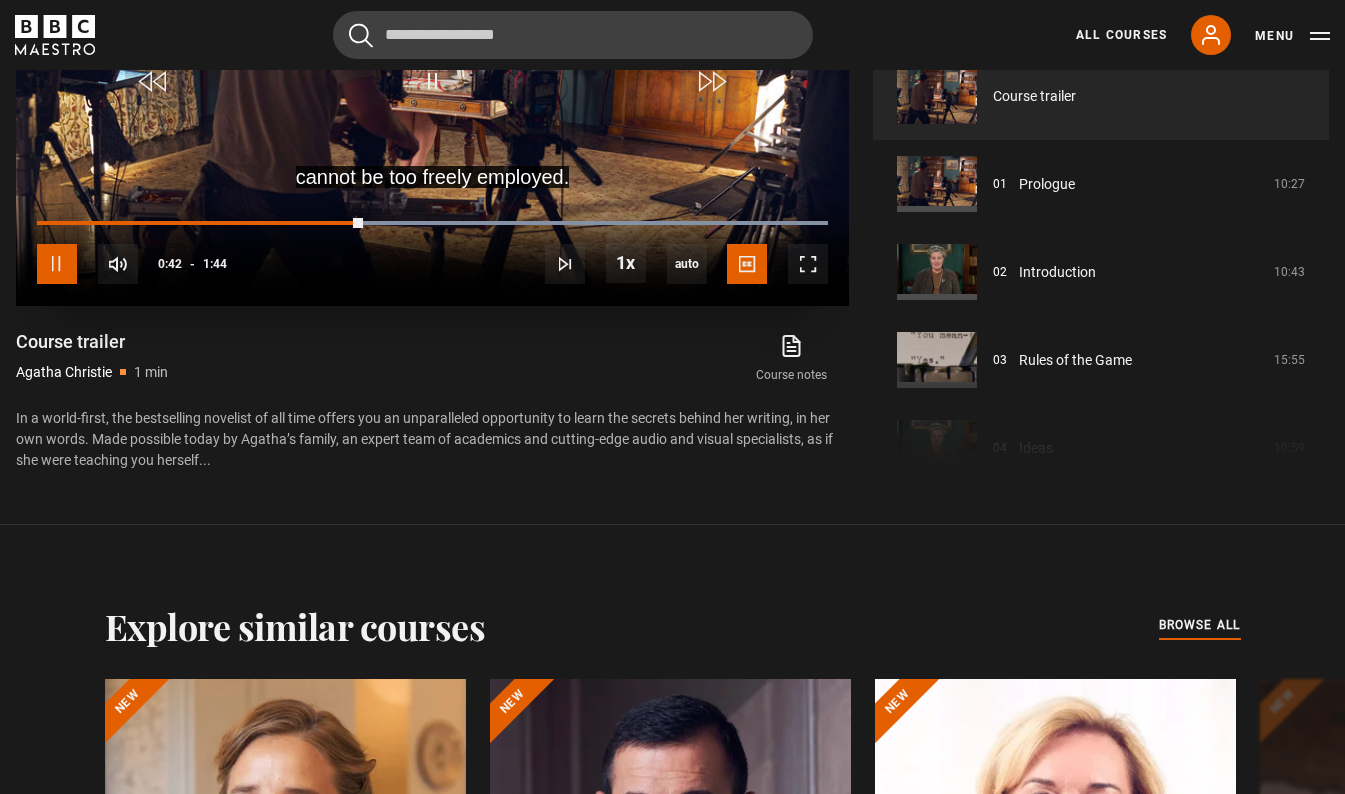 click at bounding box center [57, 264] 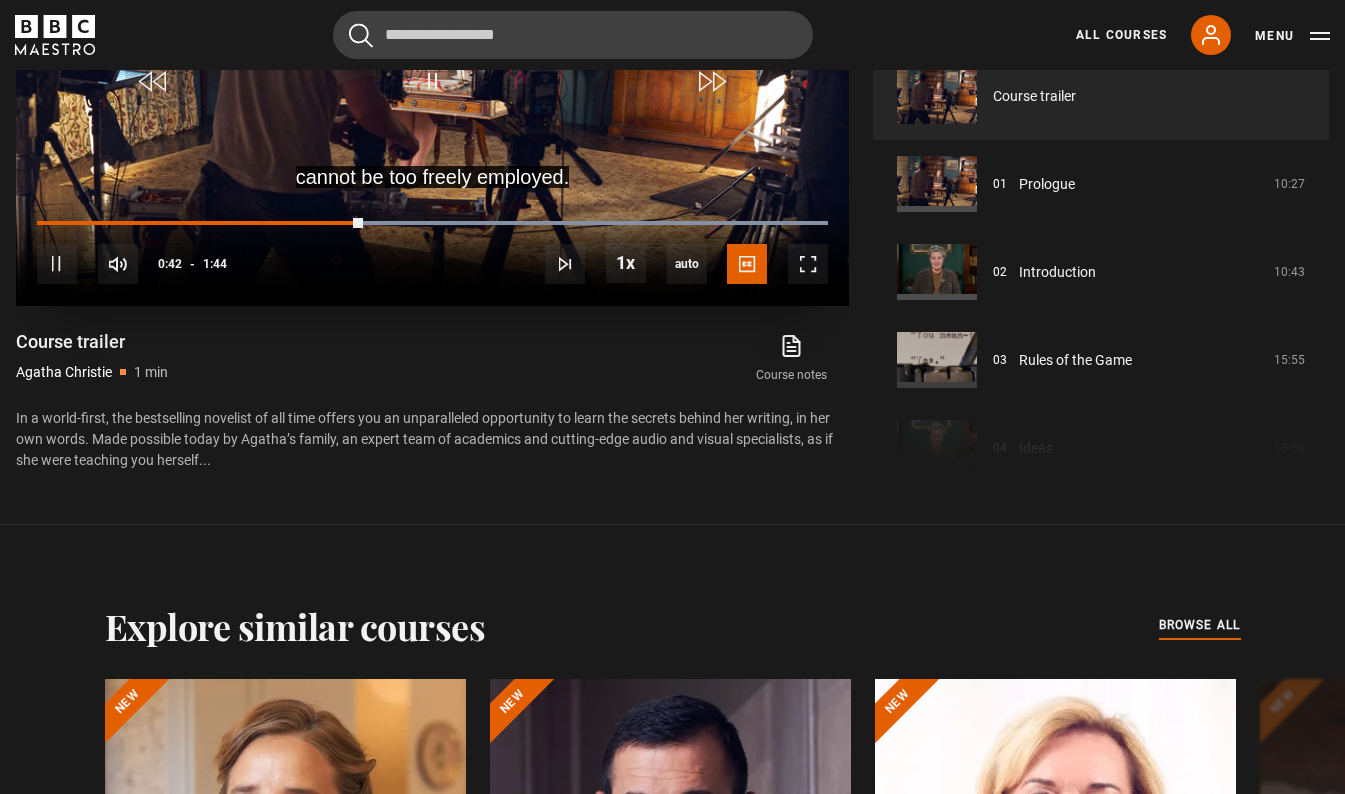 scroll, scrollTop: 980, scrollLeft: 0, axis: vertical 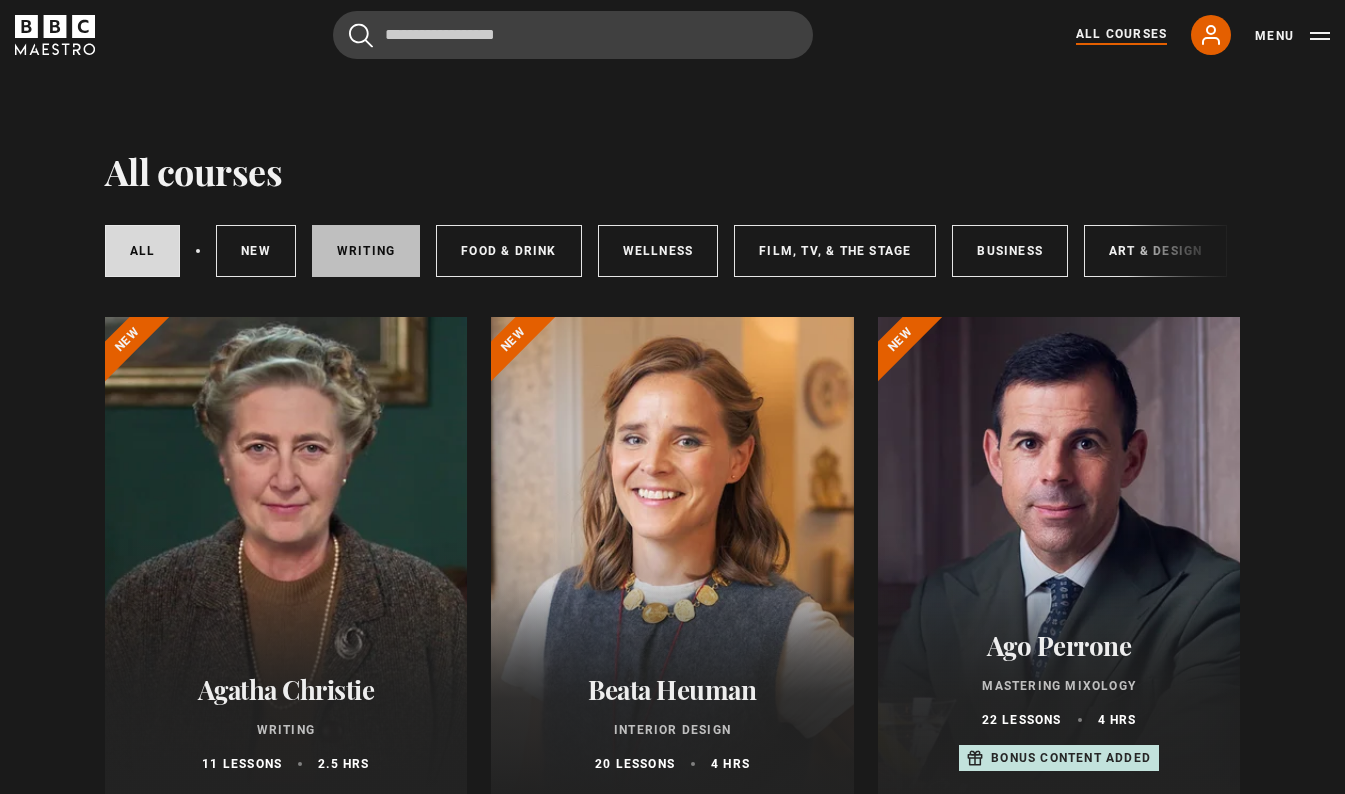 click on "Writing" at bounding box center [366, 251] 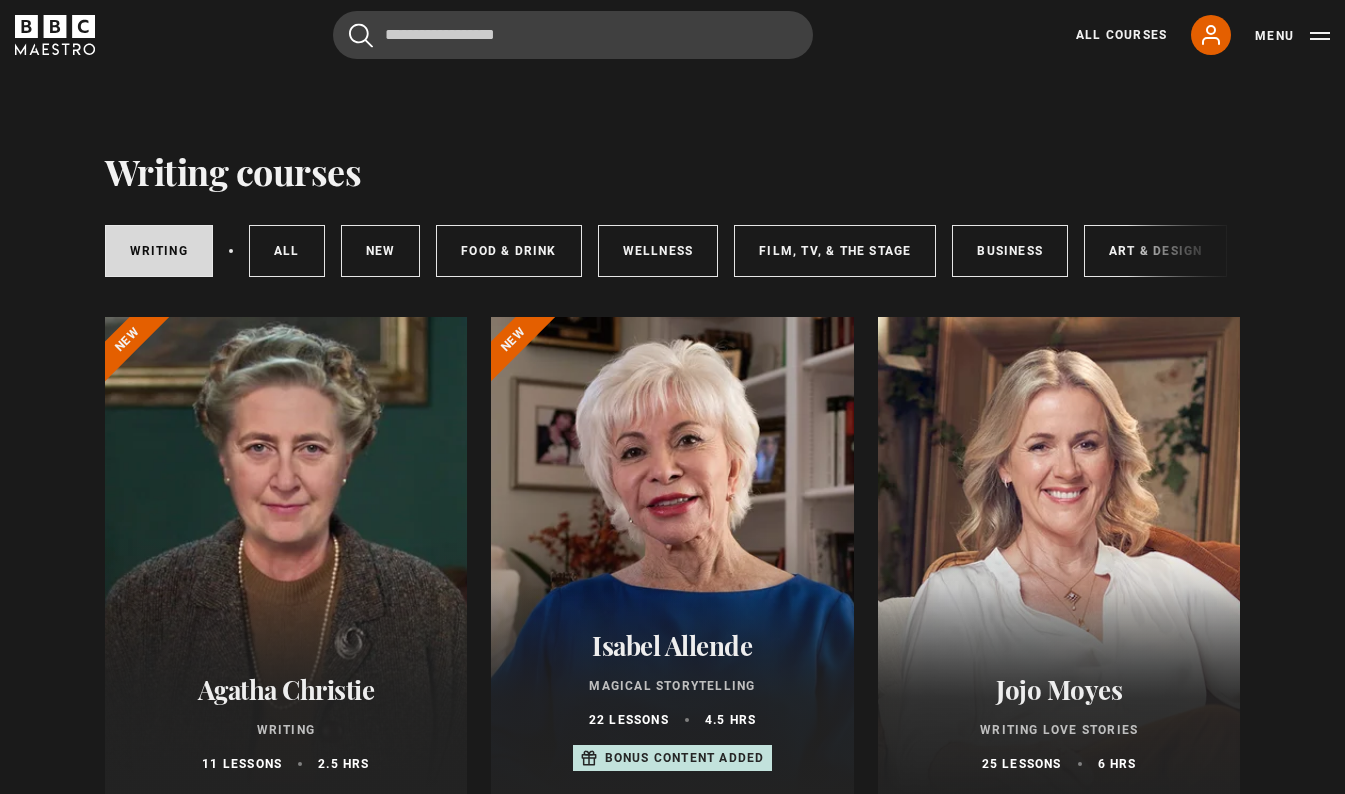 scroll, scrollTop: 0, scrollLeft: 0, axis: both 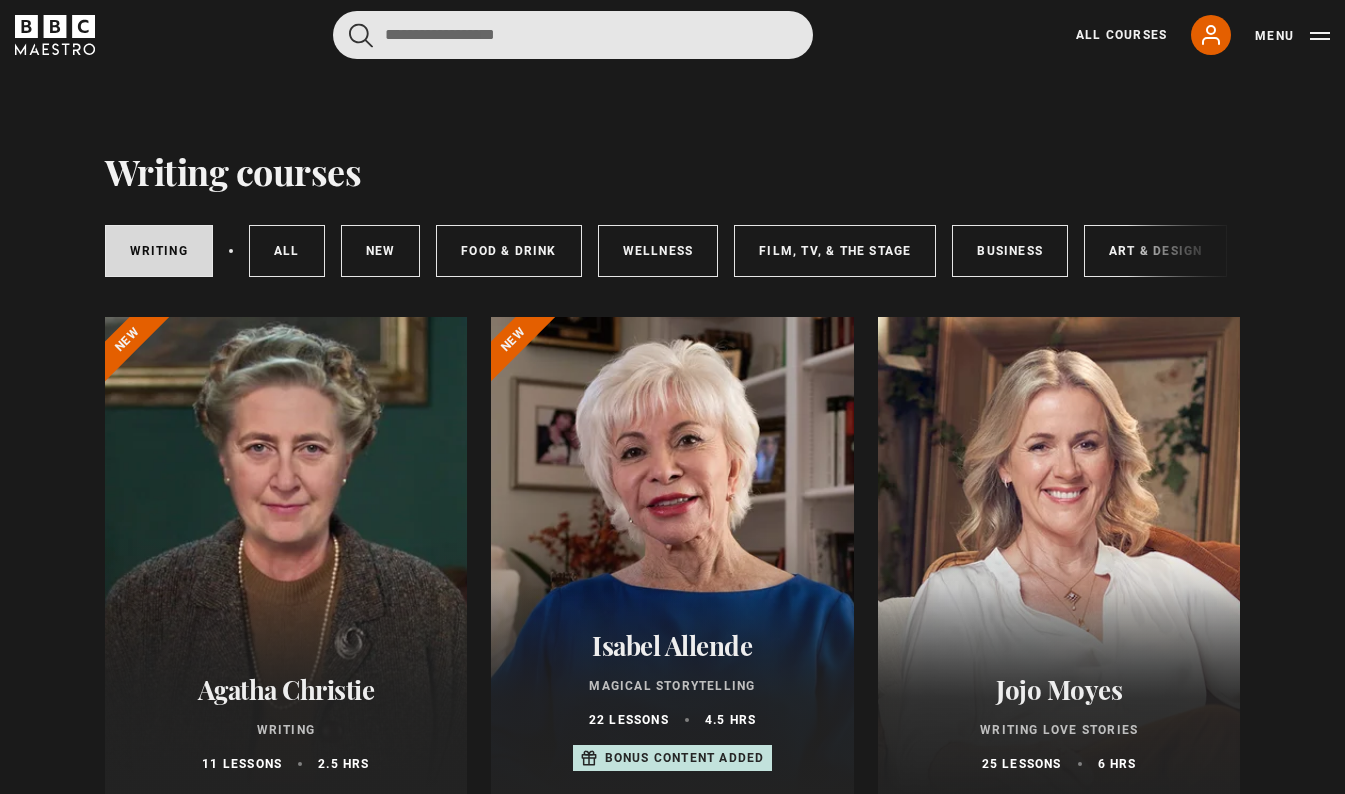 click at bounding box center (573, 35) 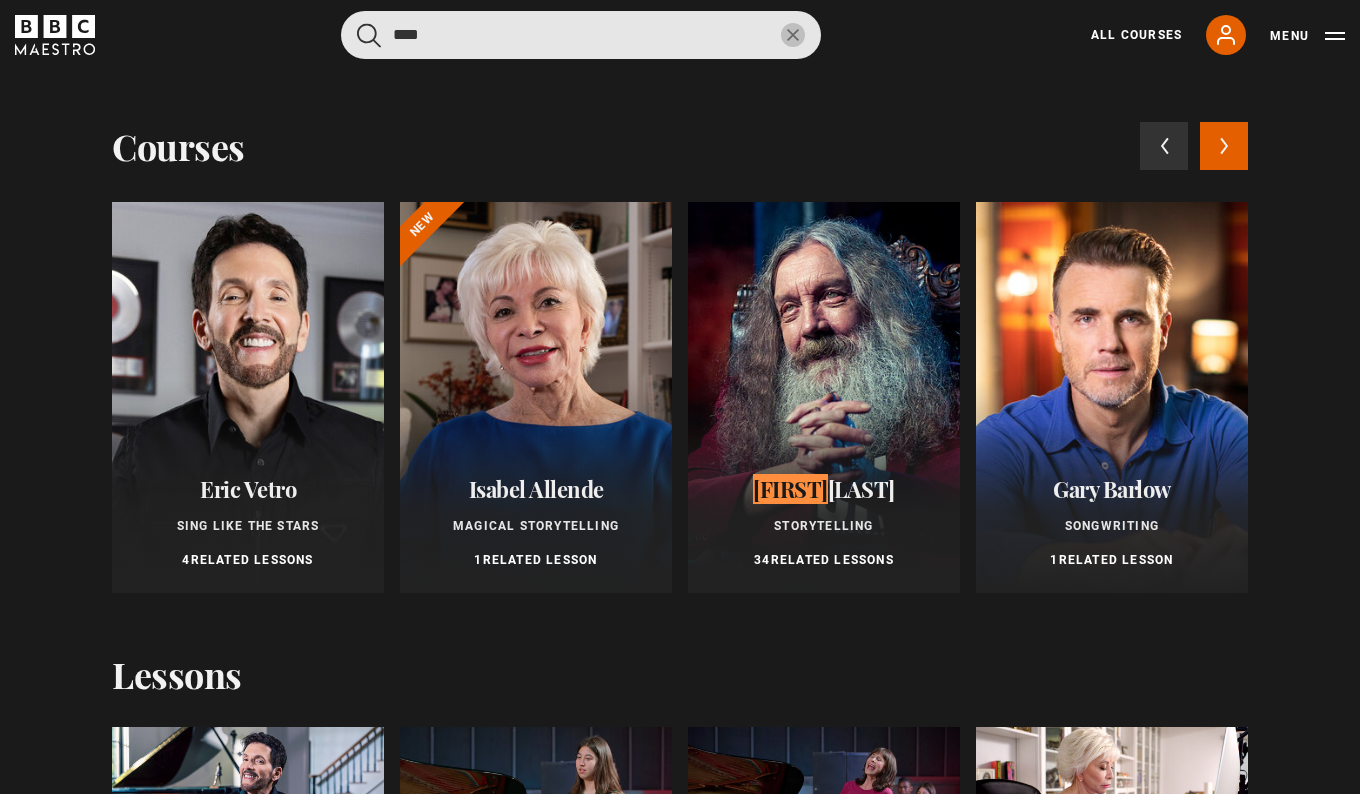 type on "****" 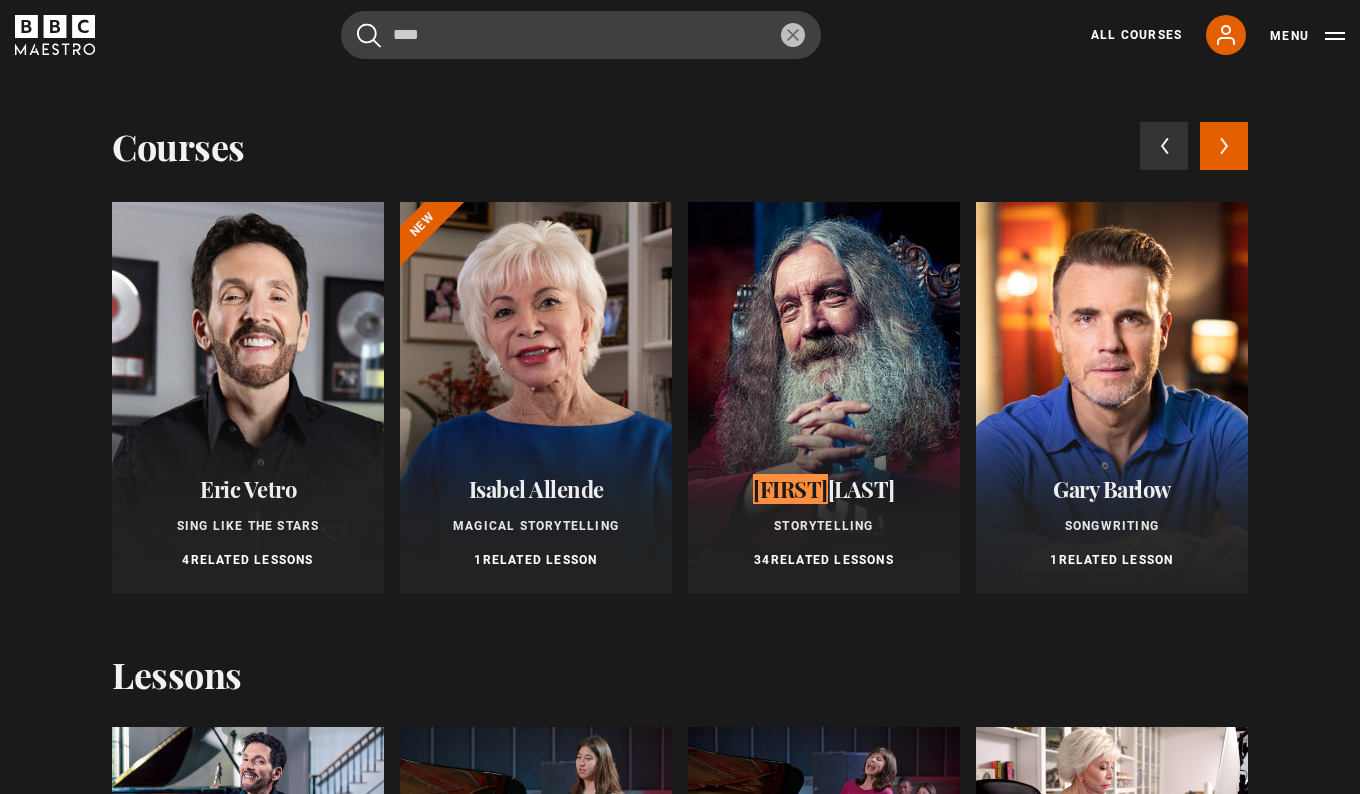 click at bounding box center (824, 397) 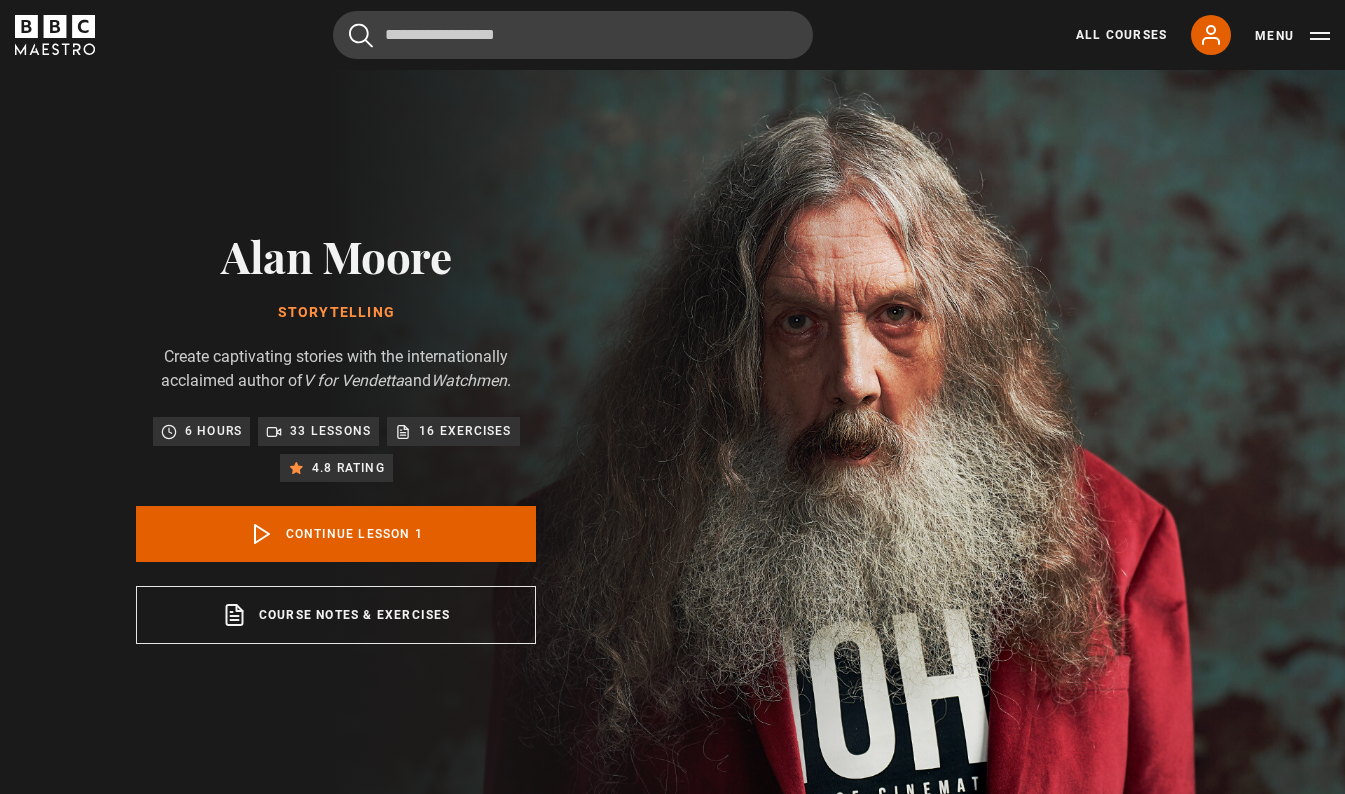 scroll, scrollTop: 0, scrollLeft: 0, axis: both 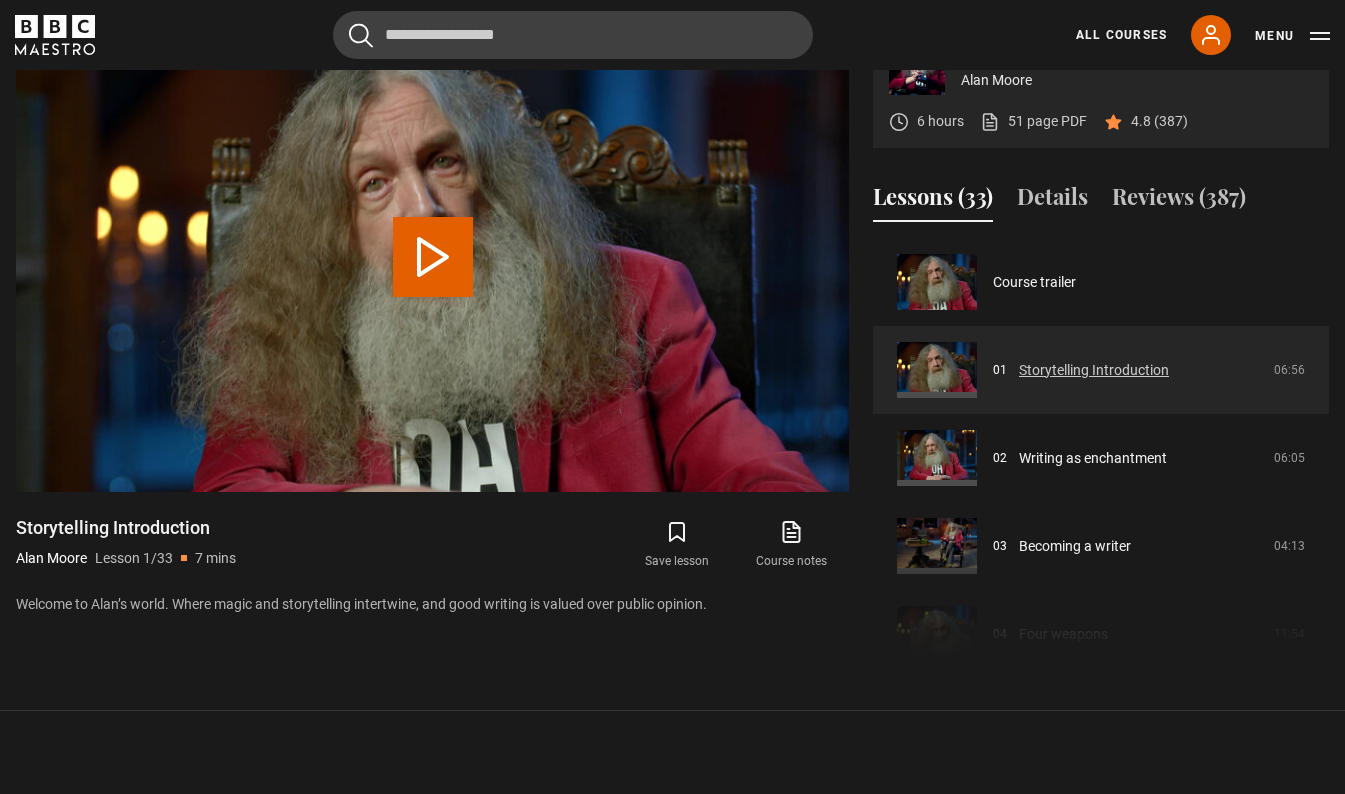 click on "Storytelling Introduction" at bounding box center [1094, 370] 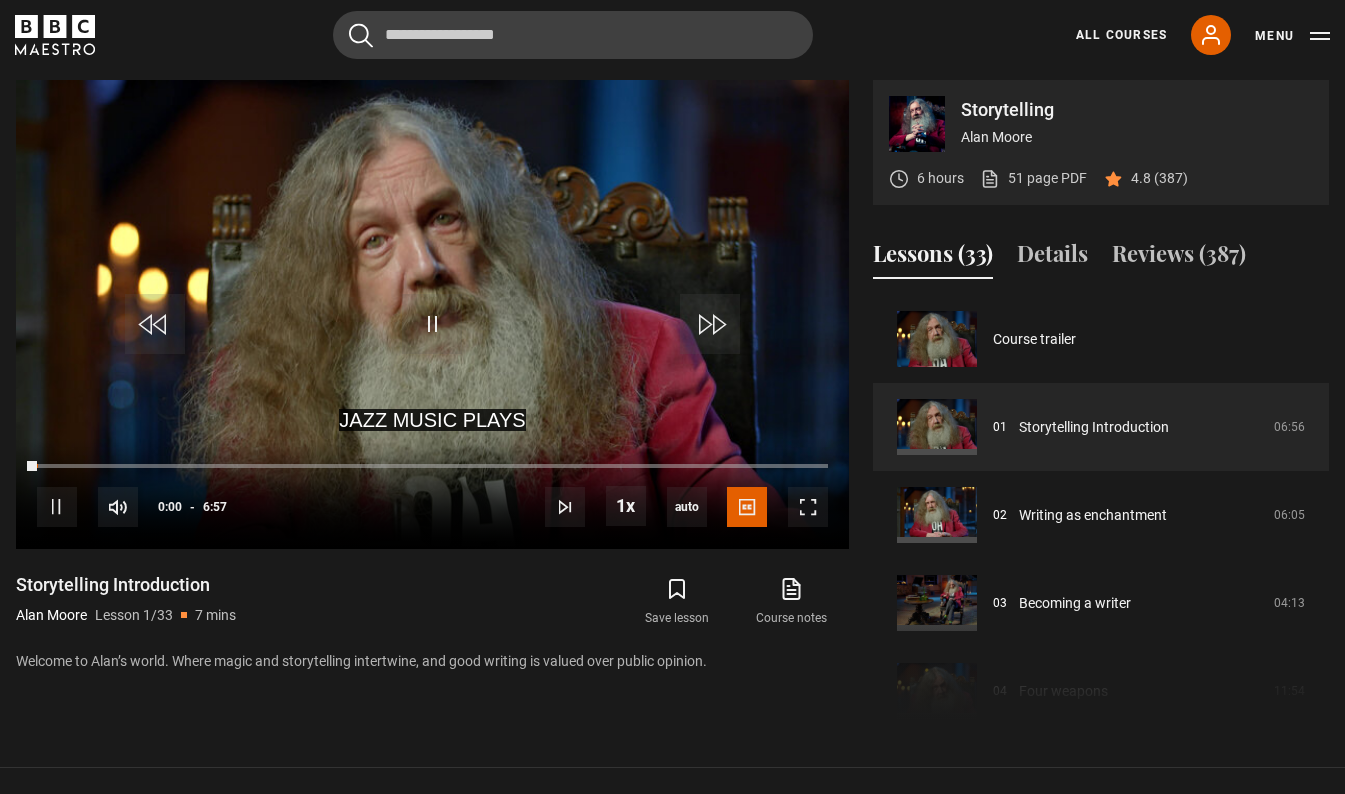 scroll, scrollTop: 804, scrollLeft: 0, axis: vertical 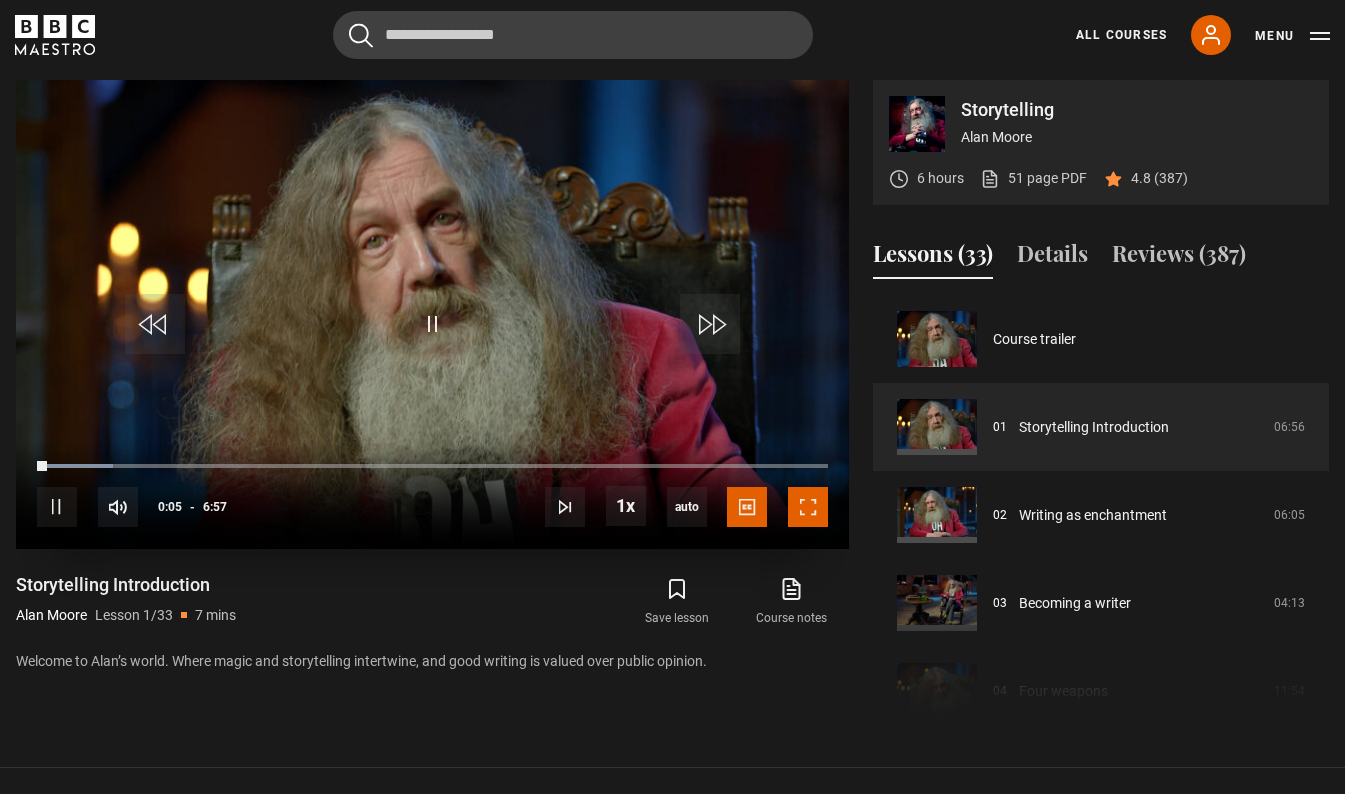 click at bounding box center (808, 507) 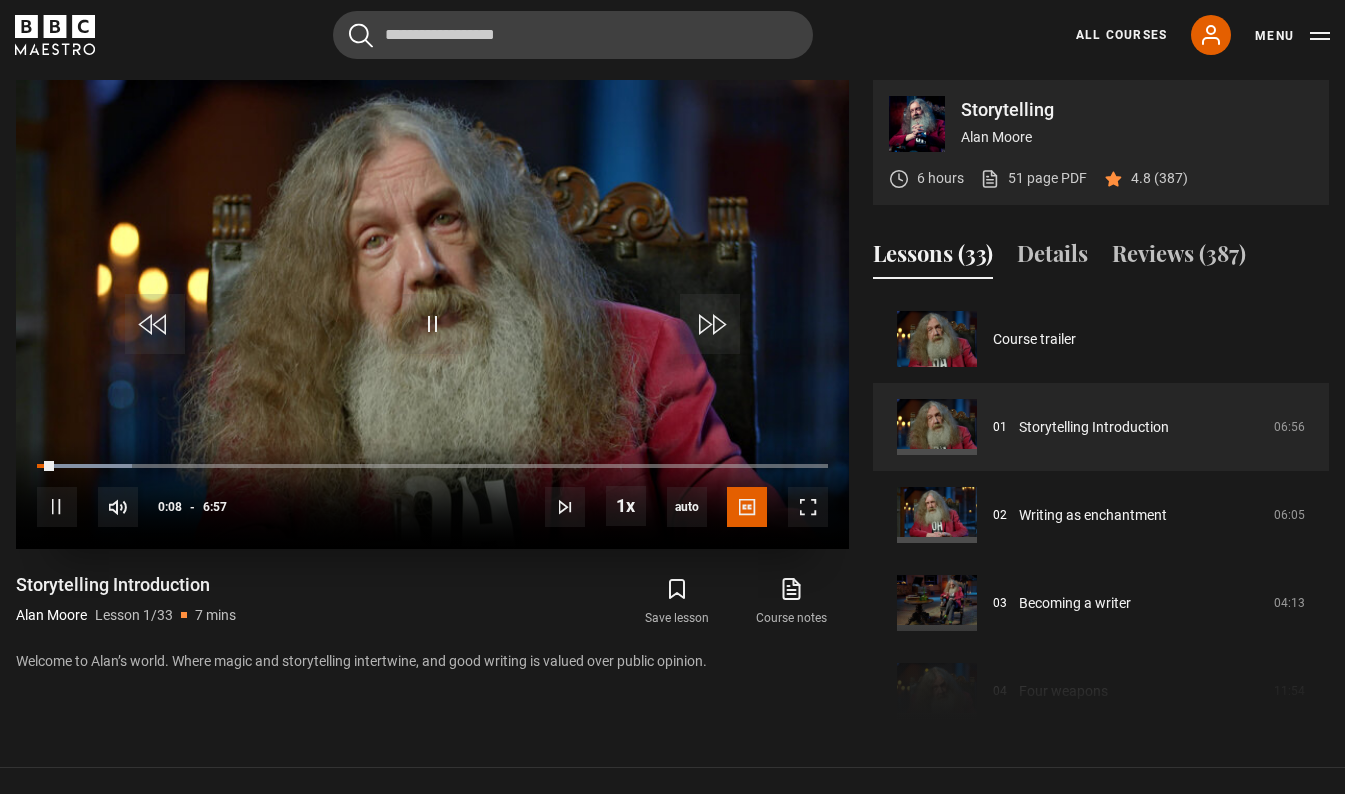 click on "10s Skip Back 10 seconds Pause 10s Skip Forward 10 seconds Loaded :  11.99% 0:08 Pause Mute Current Time  0:08 - Duration  6:57
[FIRST] [LAST]
Lesson 1
Storytelling Introduction
1x Playback Rate 2x 1.5x 1x , selected 0.5x auto Quality 360p 720p 1080p 2160p Auto , selected Captions captions off English  Captions , selected" at bounding box center (432, 493) 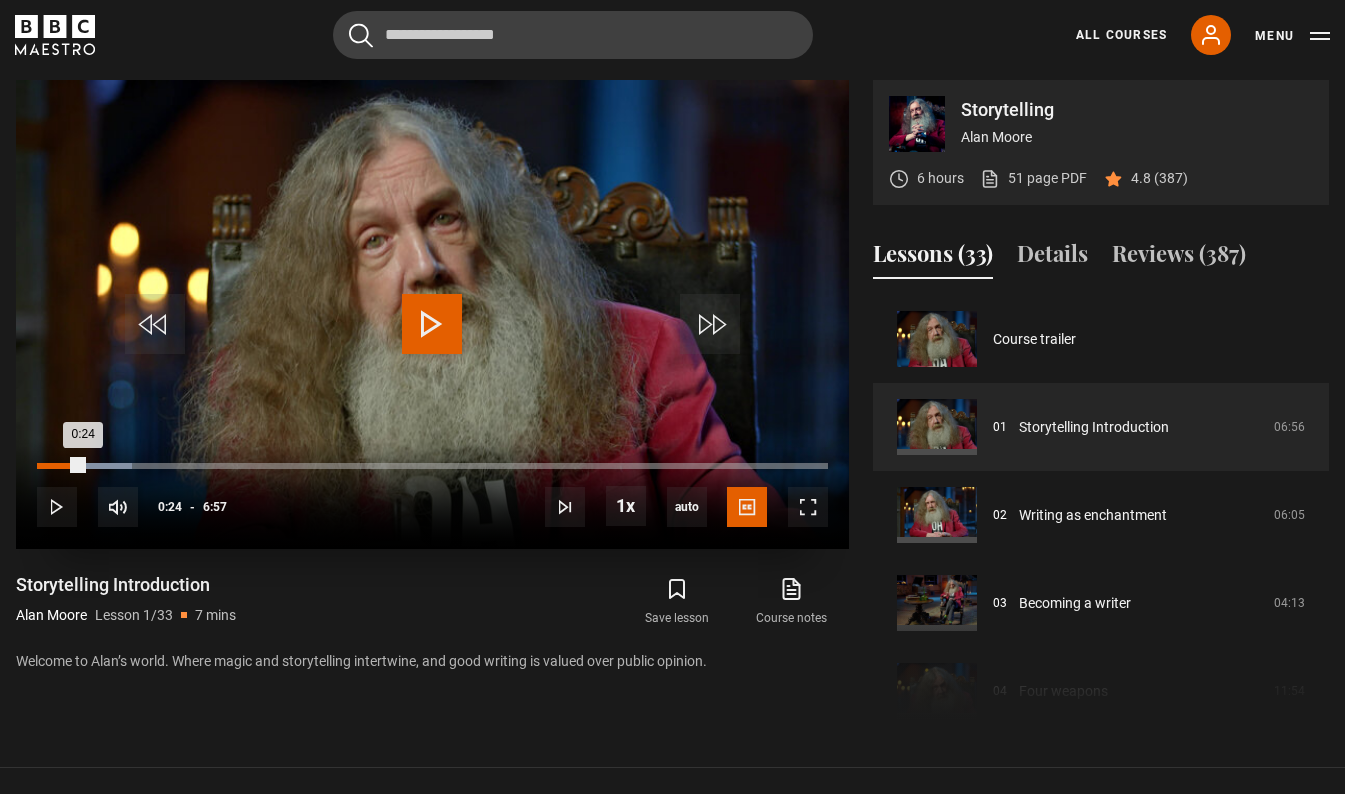 click on "Loaded :  11.99% 0:21 0:24" at bounding box center (432, 466) 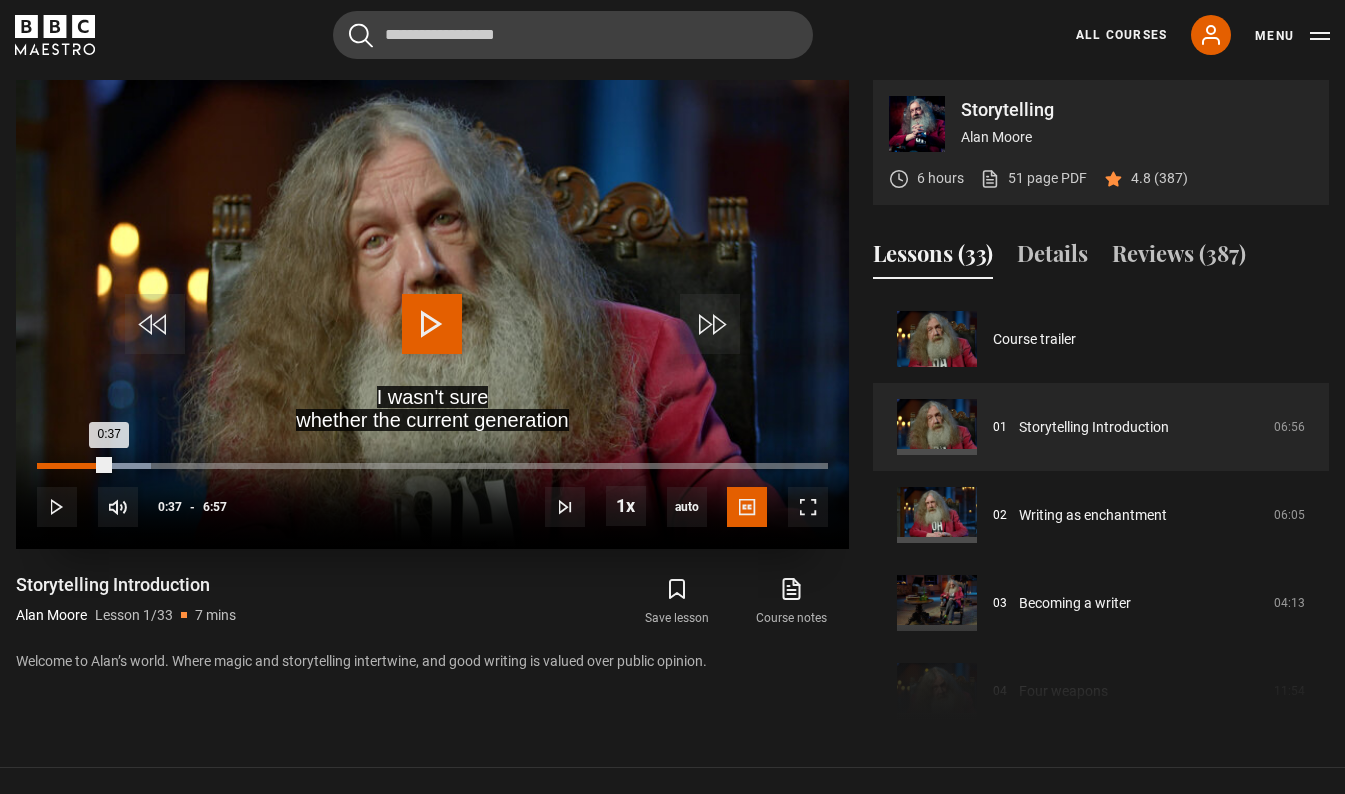 click on "Loaded :  14.39% 0:37 0:37" at bounding box center (432, 466) 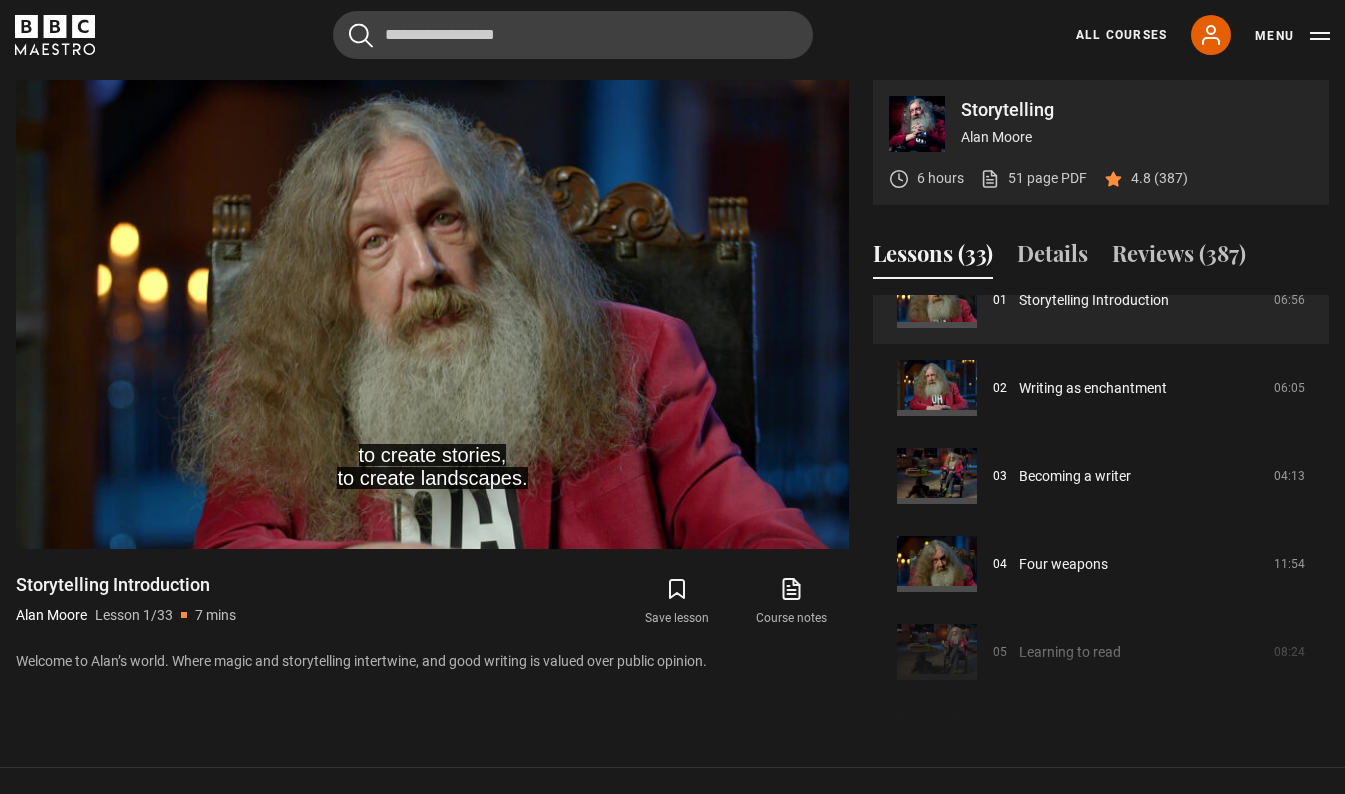scroll, scrollTop: 134, scrollLeft: 0, axis: vertical 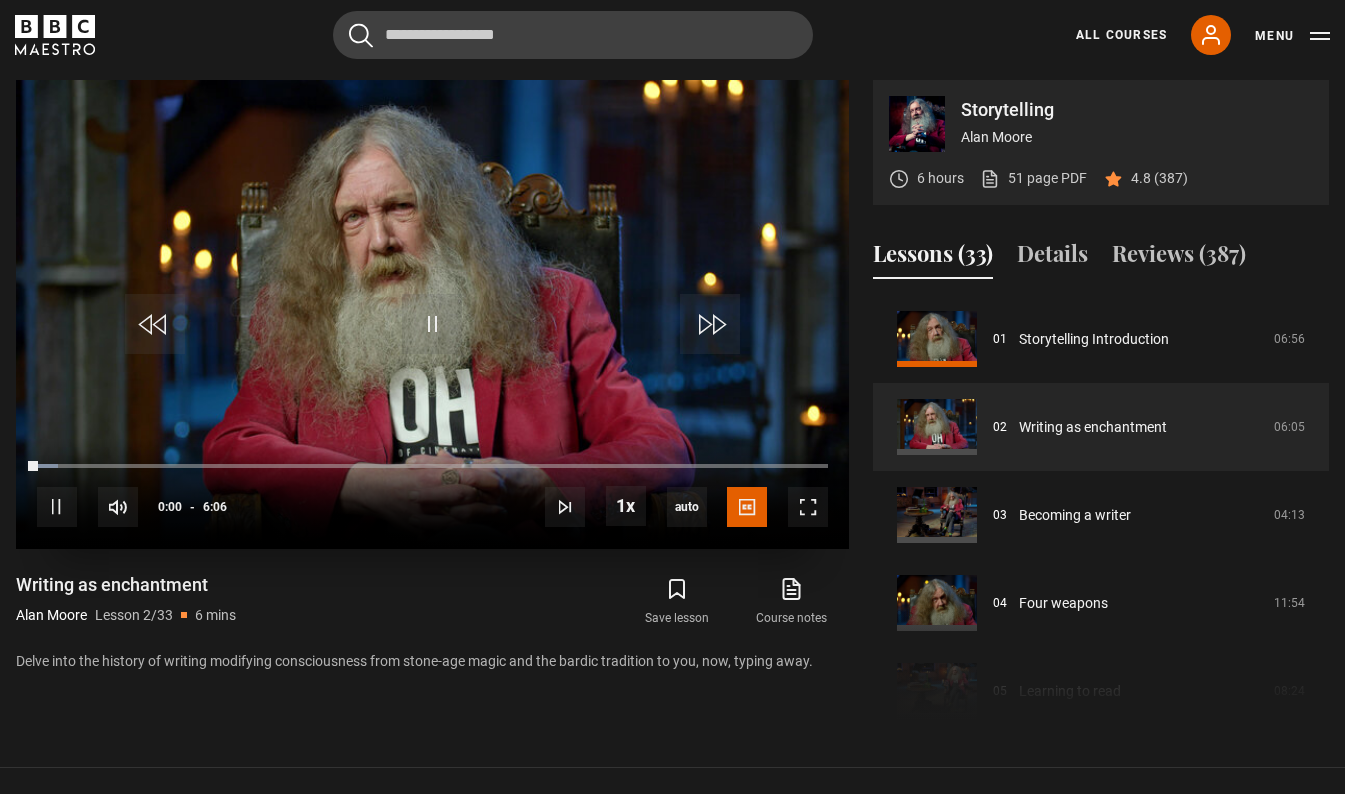 click at bounding box center (432, 314) 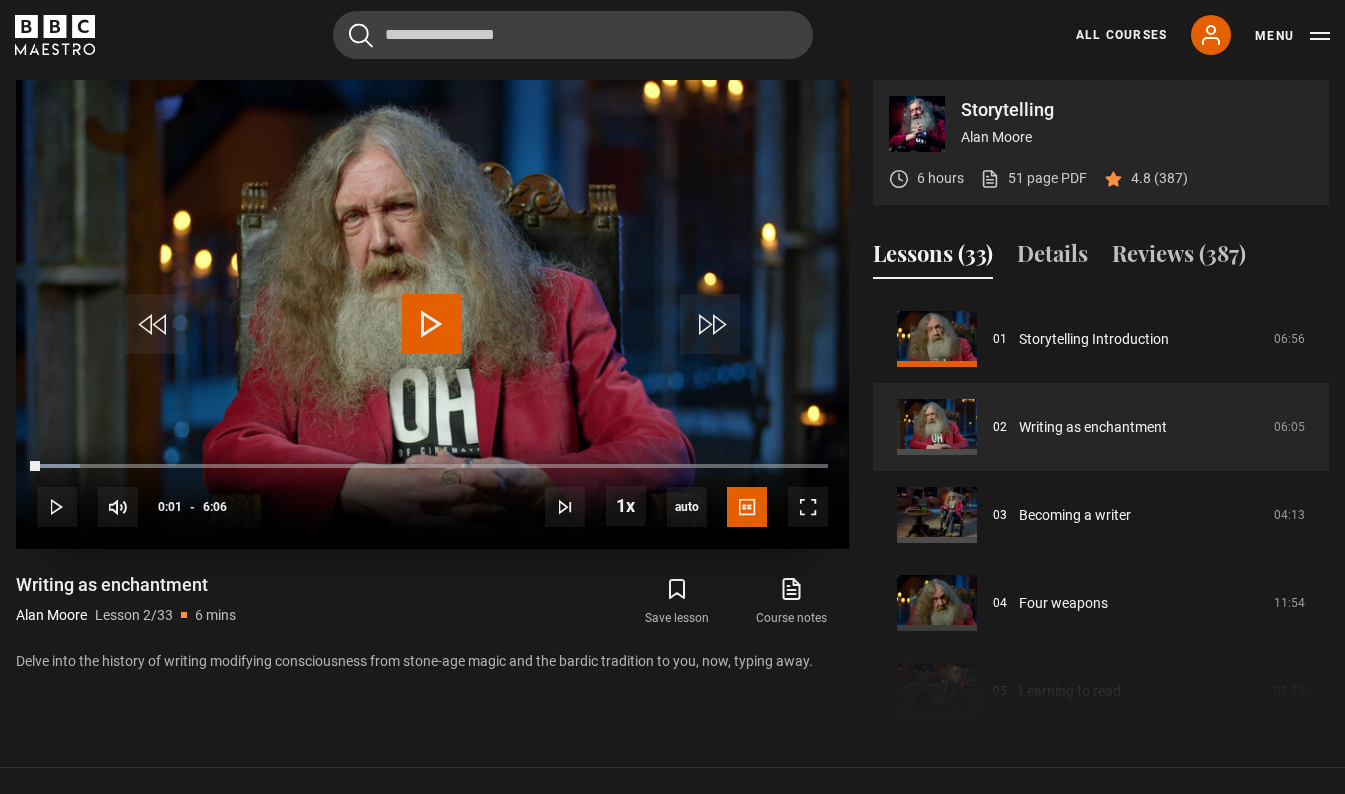 click at bounding box center (432, 314) 